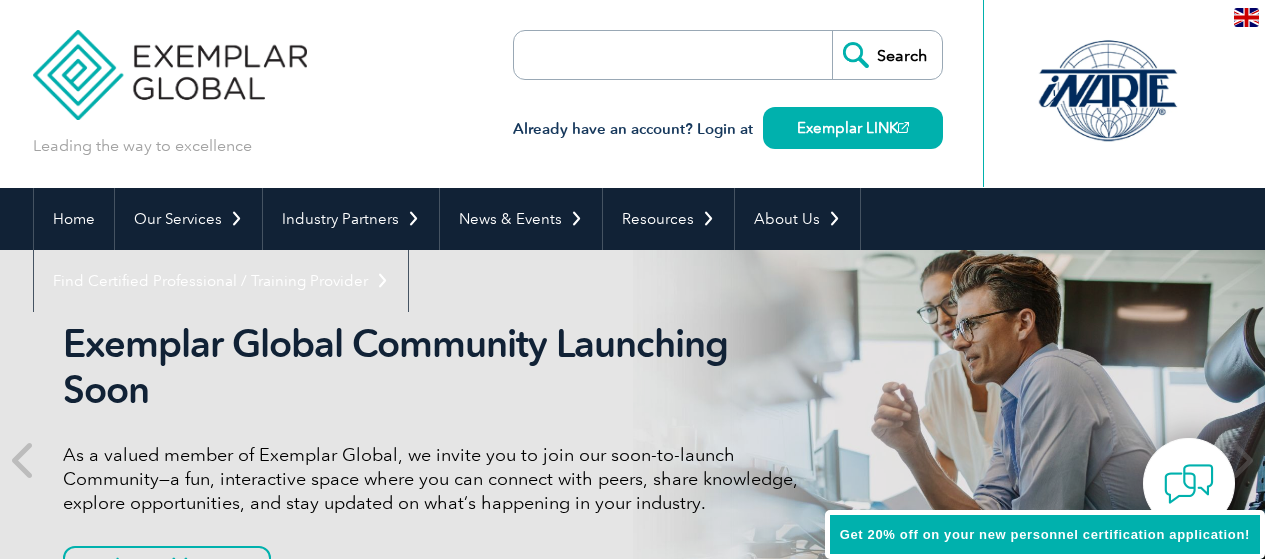 scroll, scrollTop: 0, scrollLeft: 0, axis: both 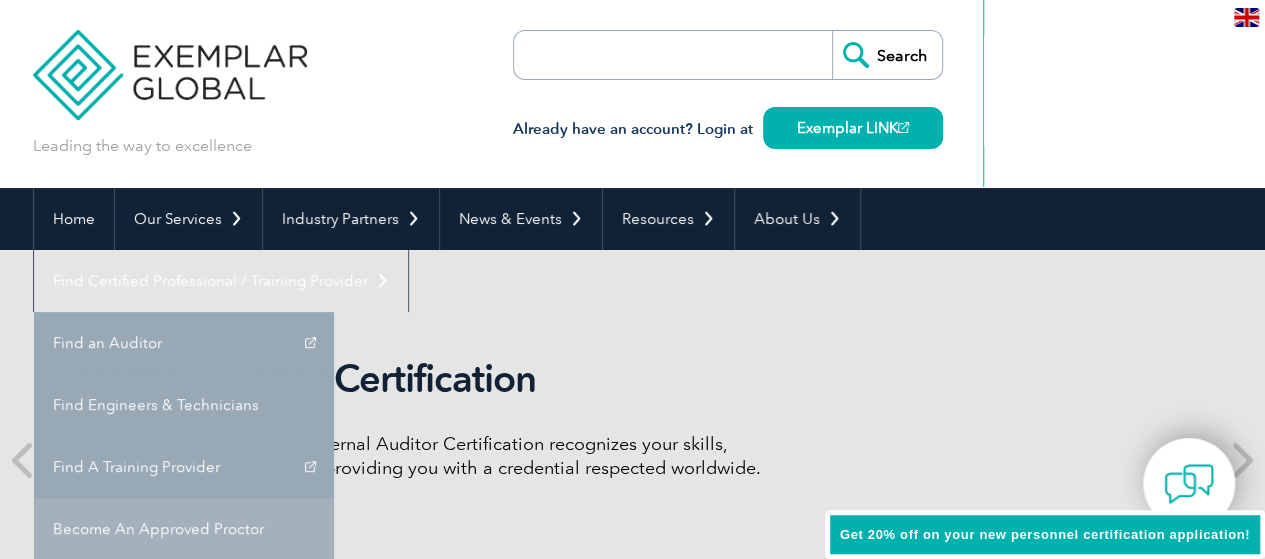 drag, startPoint x: 914, startPoint y: 401, endPoint x: 906, endPoint y: 478, distance: 77.41447 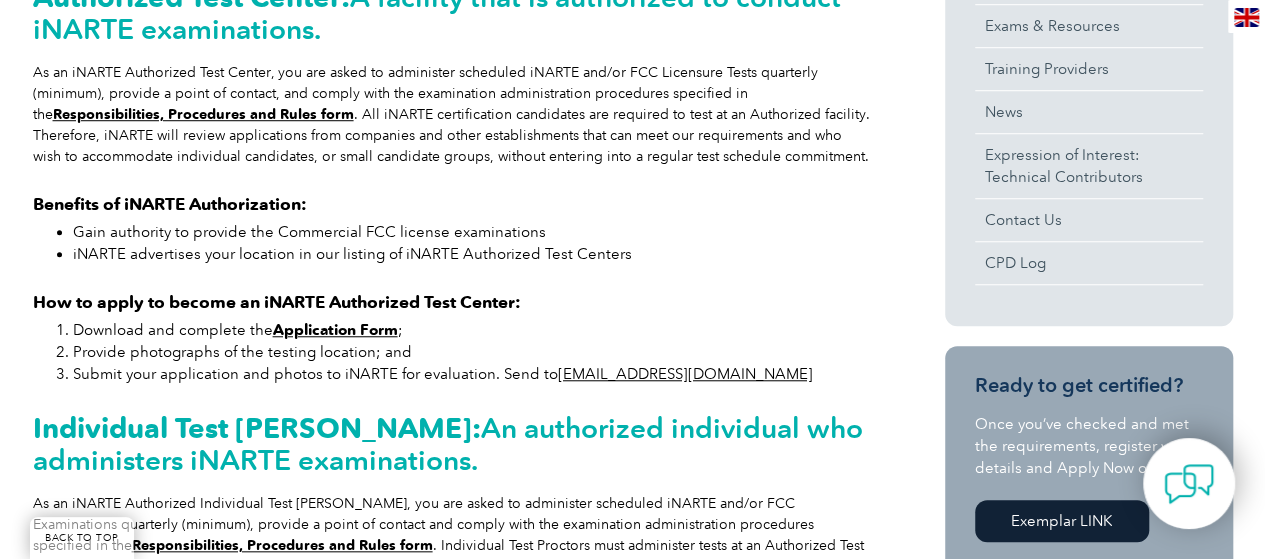 scroll, scrollTop: 727, scrollLeft: 0, axis: vertical 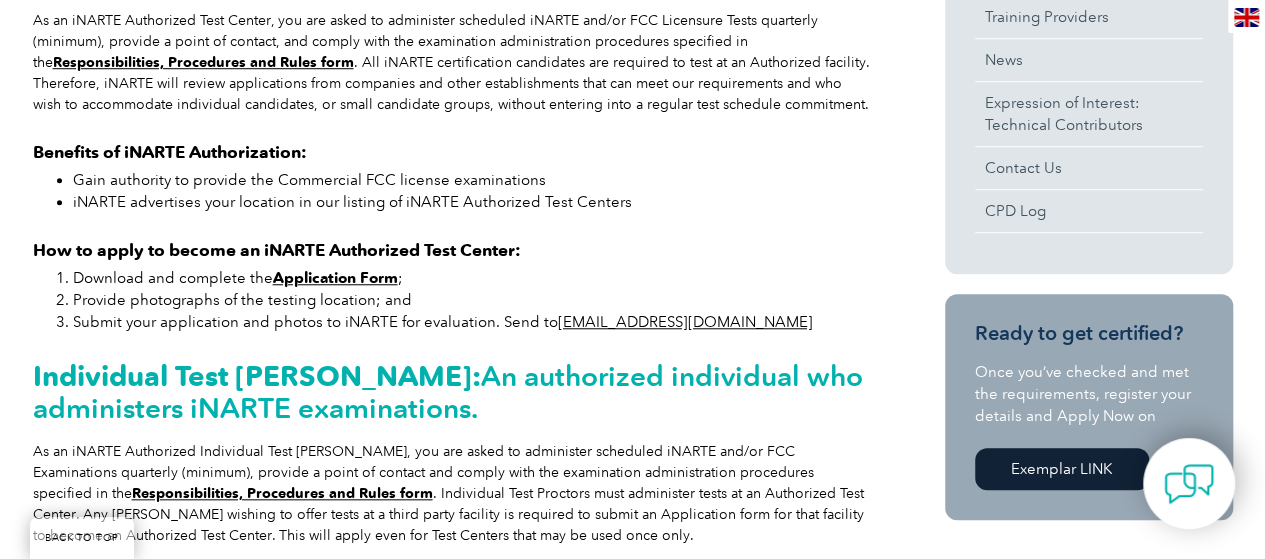 click on "Application Form" at bounding box center (335, 278) 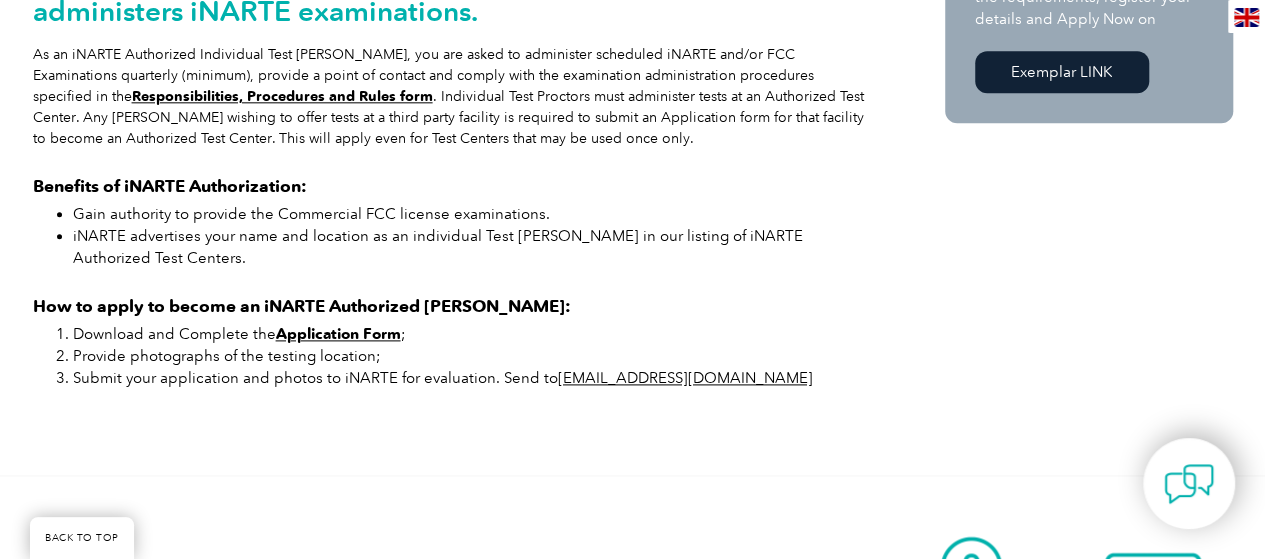 scroll, scrollTop: 1154, scrollLeft: 0, axis: vertical 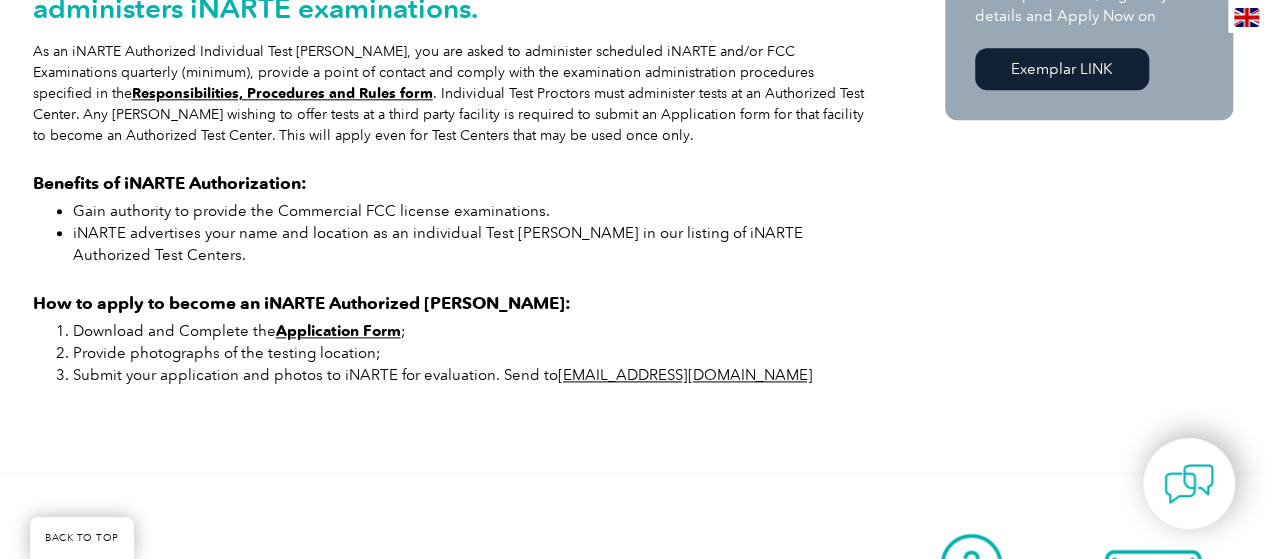 click on "Application Form" at bounding box center [338, 331] 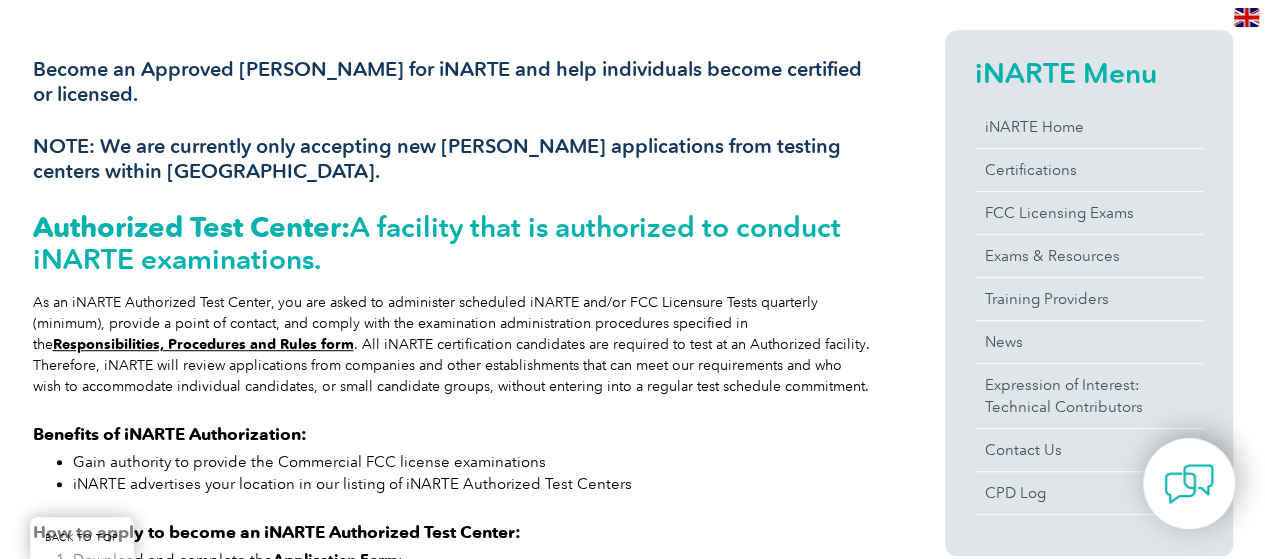 scroll, scrollTop: 474, scrollLeft: 0, axis: vertical 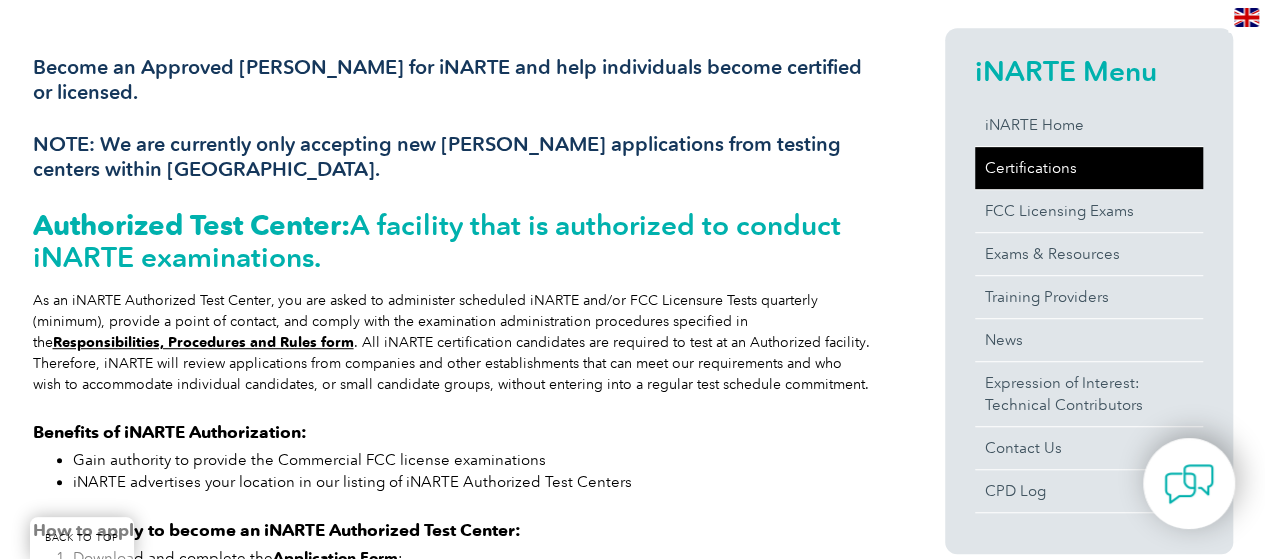 click on "Certifications" at bounding box center (1089, 168) 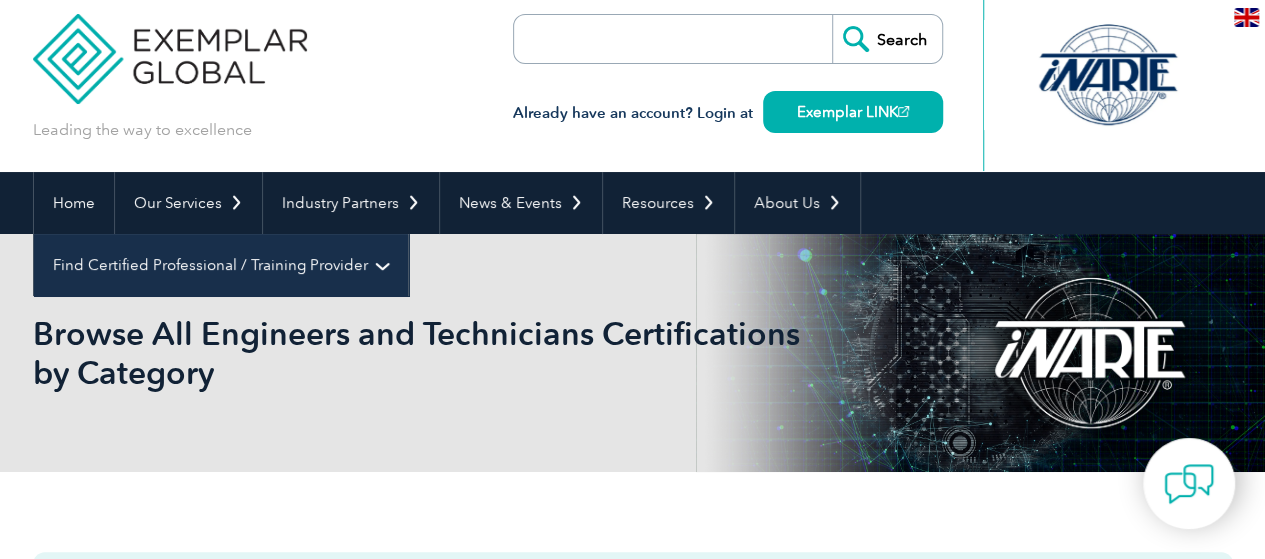 scroll, scrollTop: 0, scrollLeft: 0, axis: both 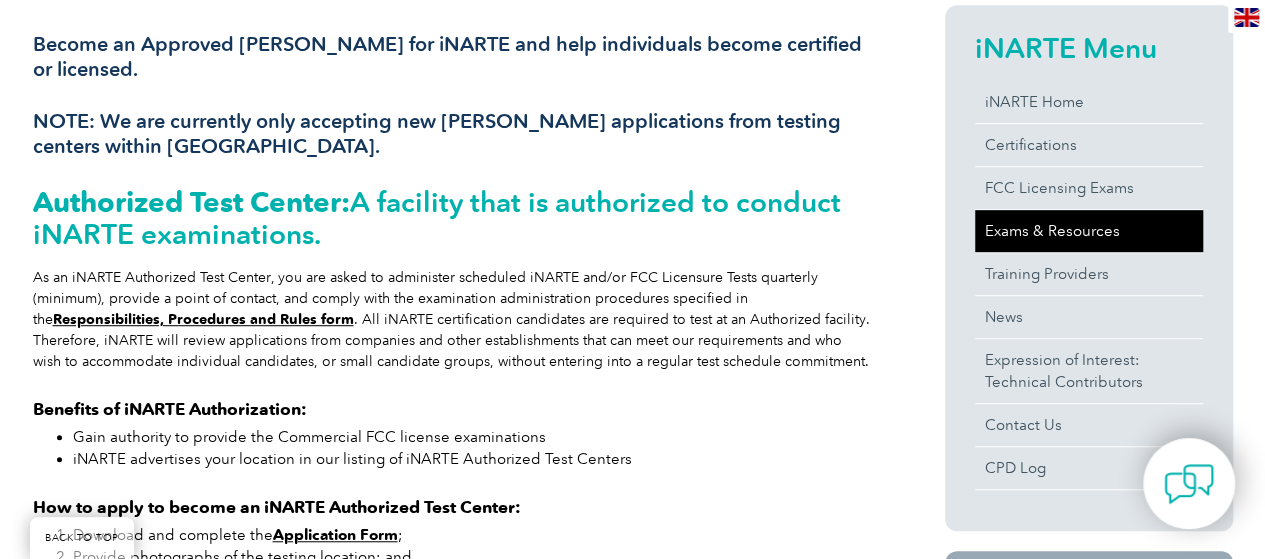 click on "Exams & Resources" at bounding box center (1089, 231) 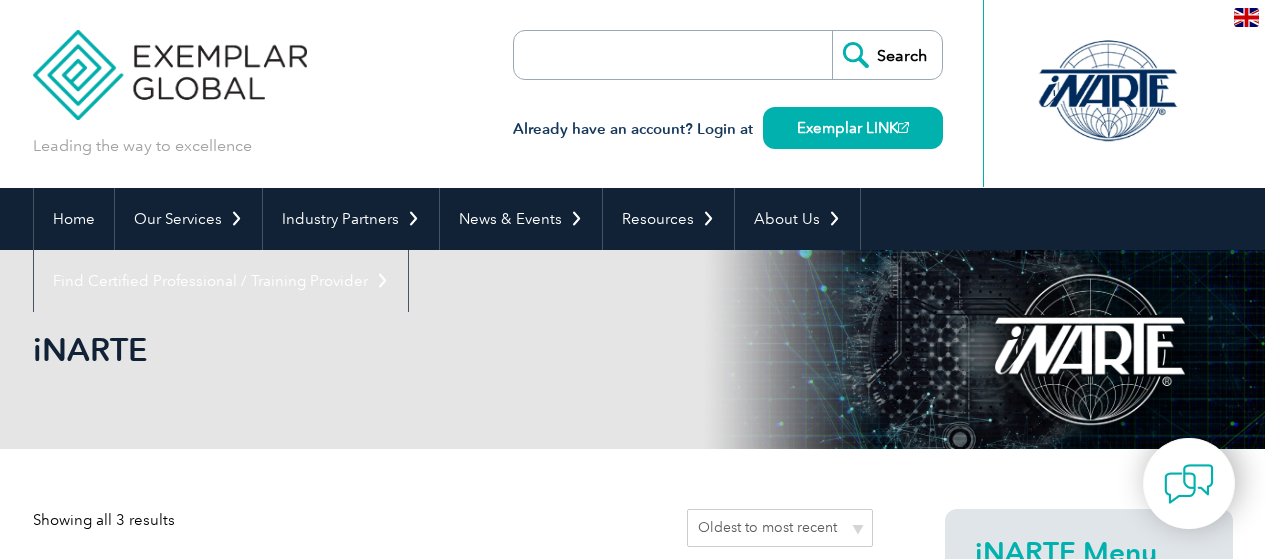 scroll, scrollTop: 0, scrollLeft: 0, axis: both 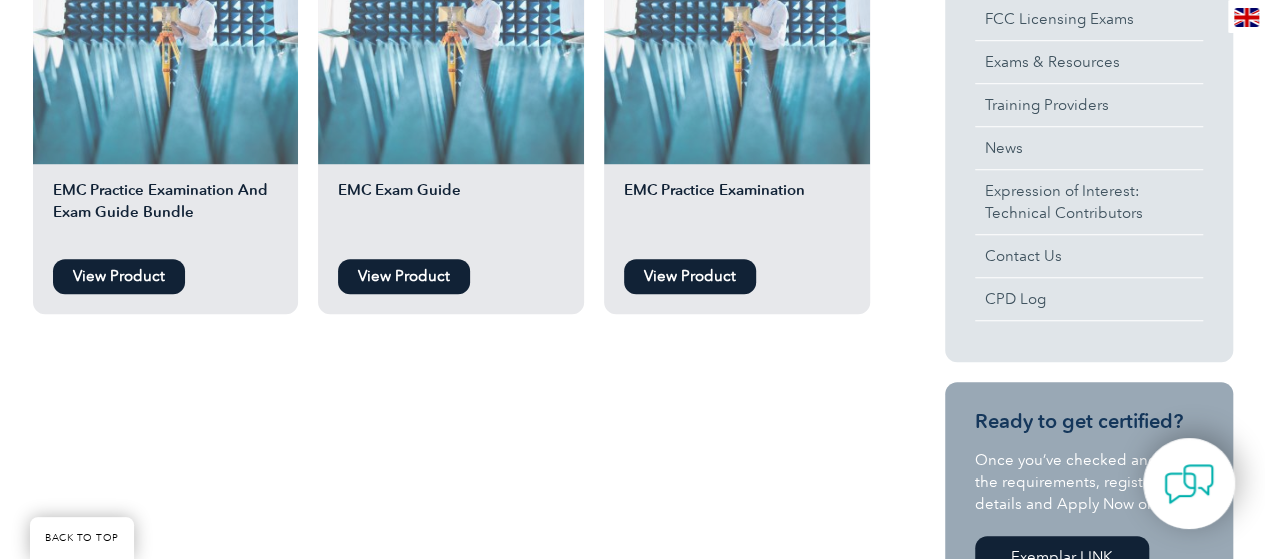 click on "View Product" at bounding box center [690, 276] 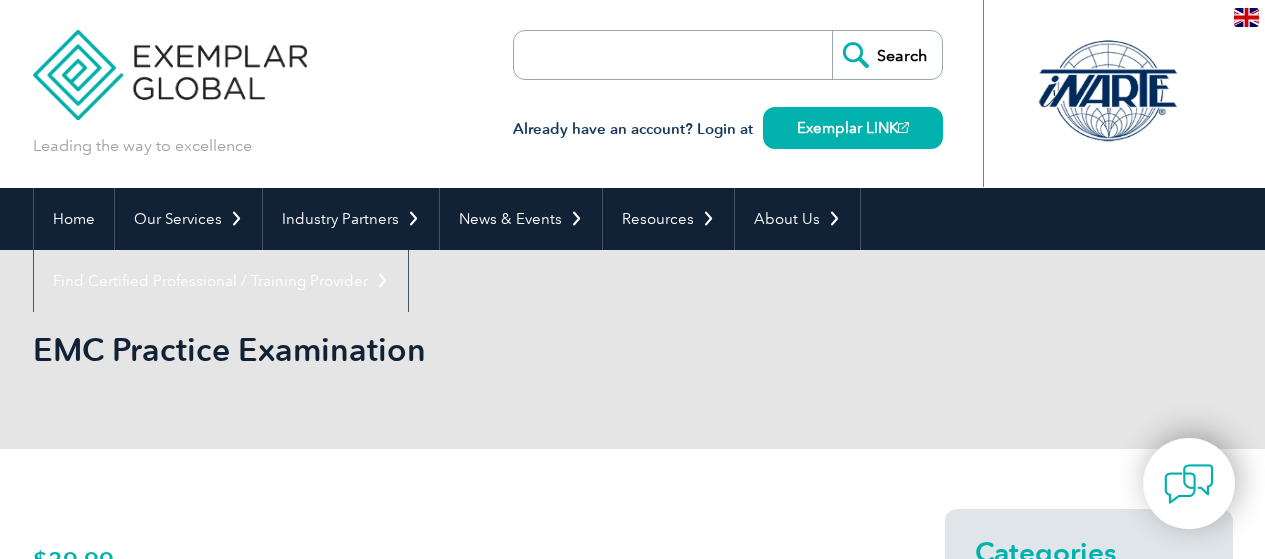 scroll, scrollTop: 0, scrollLeft: 0, axis: both 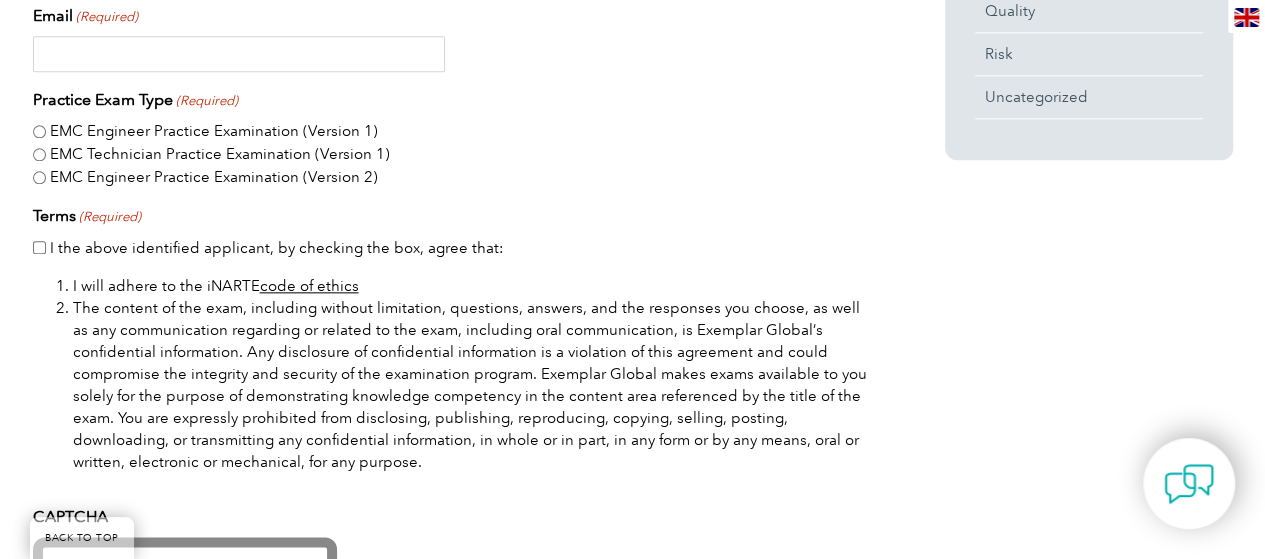 drag, startPoint x: 1272, startPoint y: 49, endPoint x: 1265, endPoint y: 207, distance: 158.15498 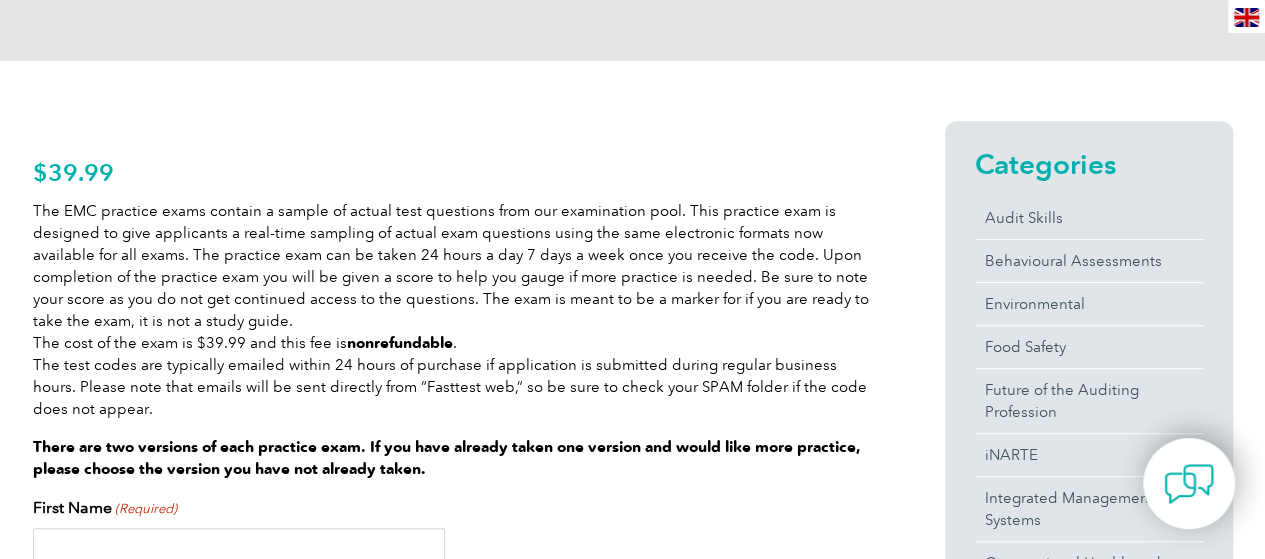 scroll, scrollTop: 0, scrollLeft: 0, axis: both 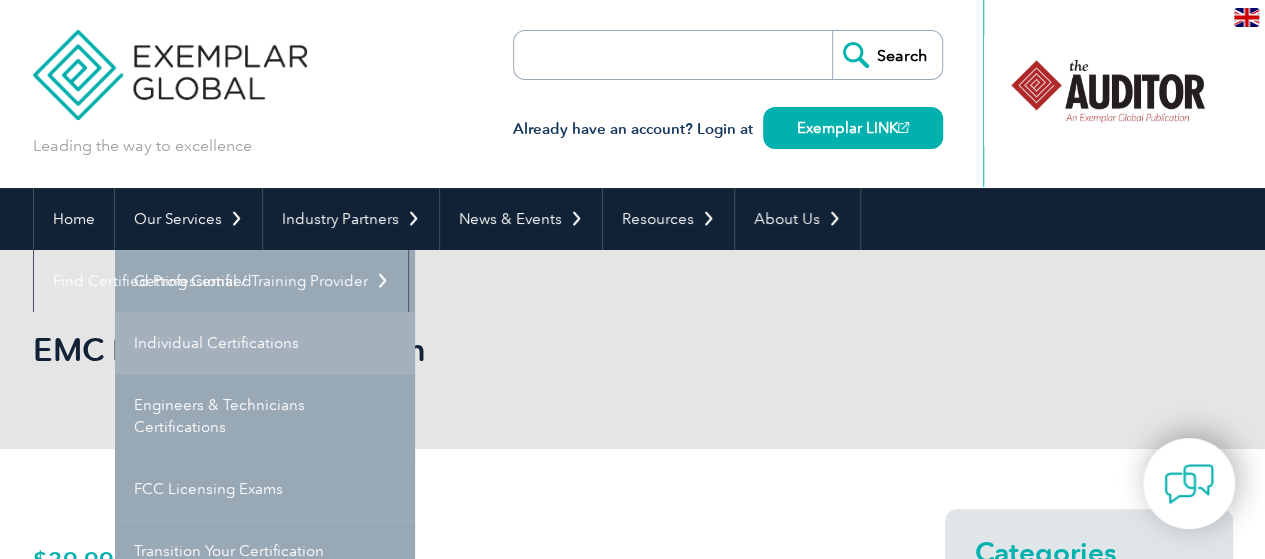 click on "Individual Certifications" at bounding box center [265, 343] 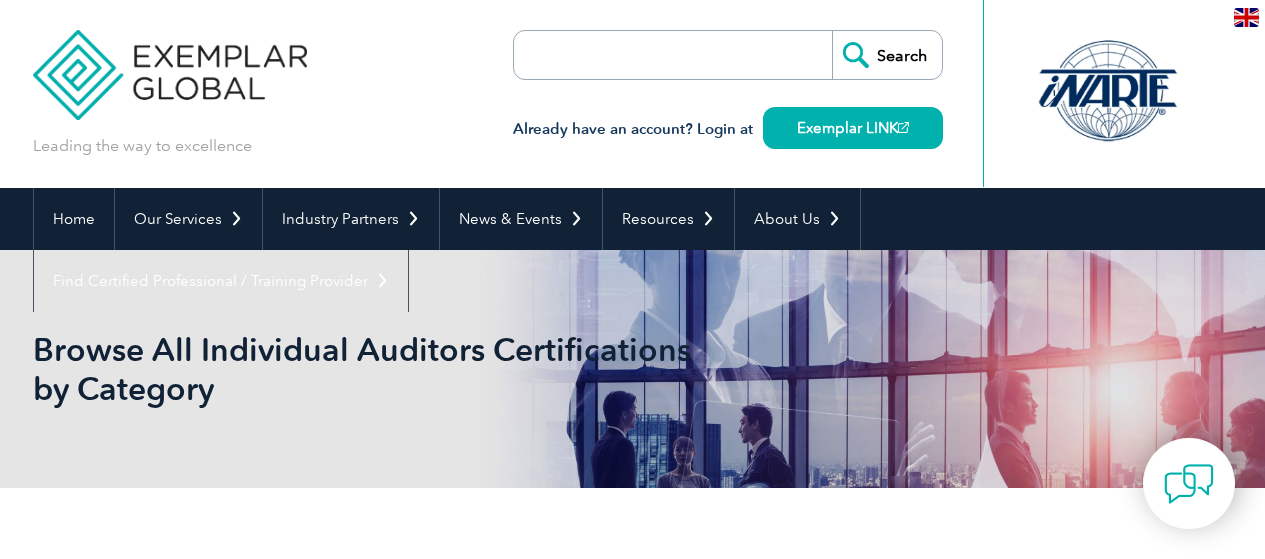 scroll, scrollTop: 0, scrollLeft: 0, axis: both 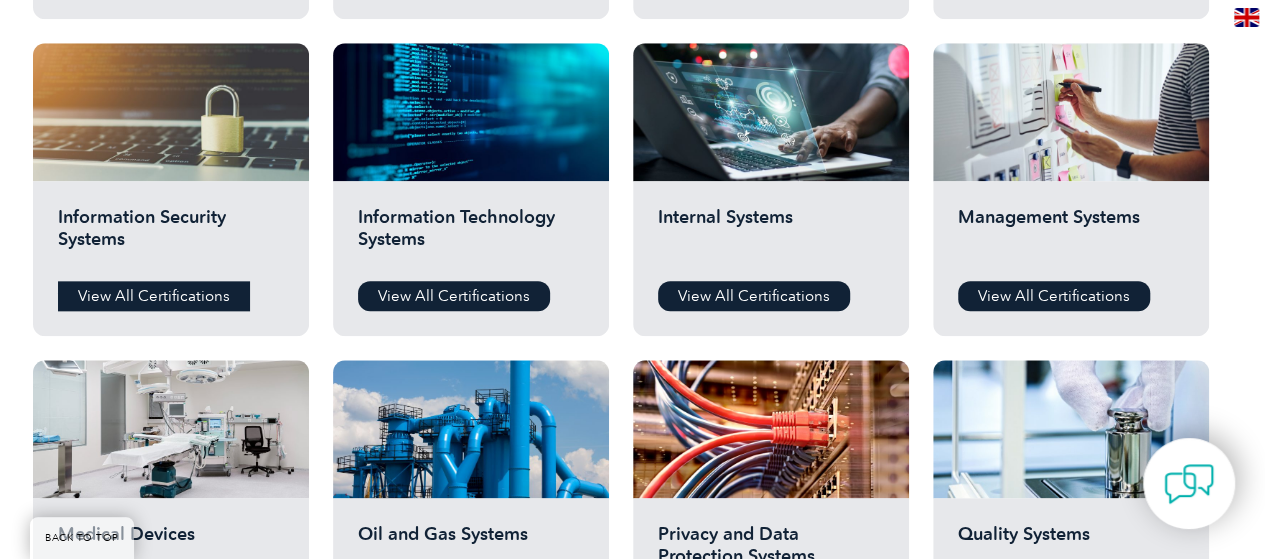click on "View All Certifications" at bounding box center [154, 296] 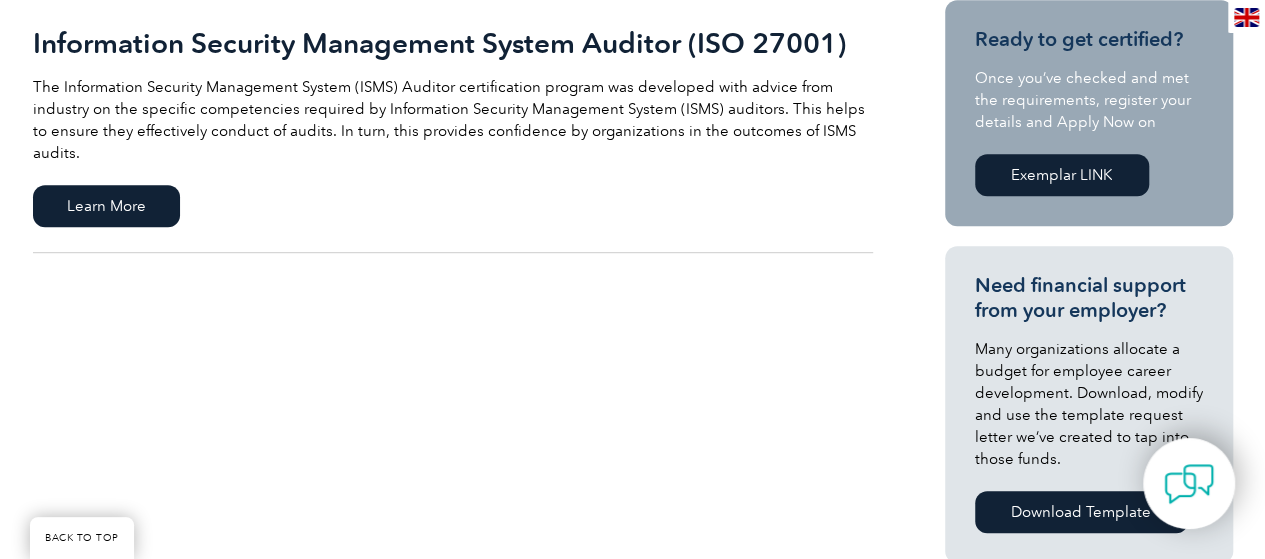 scroll, scrollTop: 480, scrollLeft: 0, axis: vertical 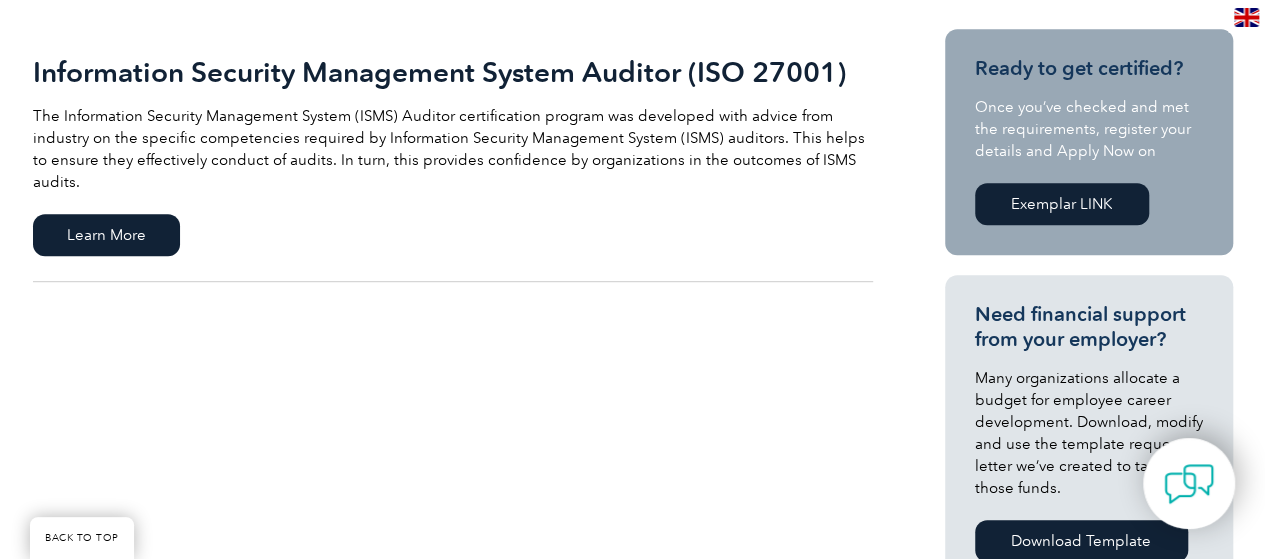 click on "Download Template" at bounding box center [1081, 541] 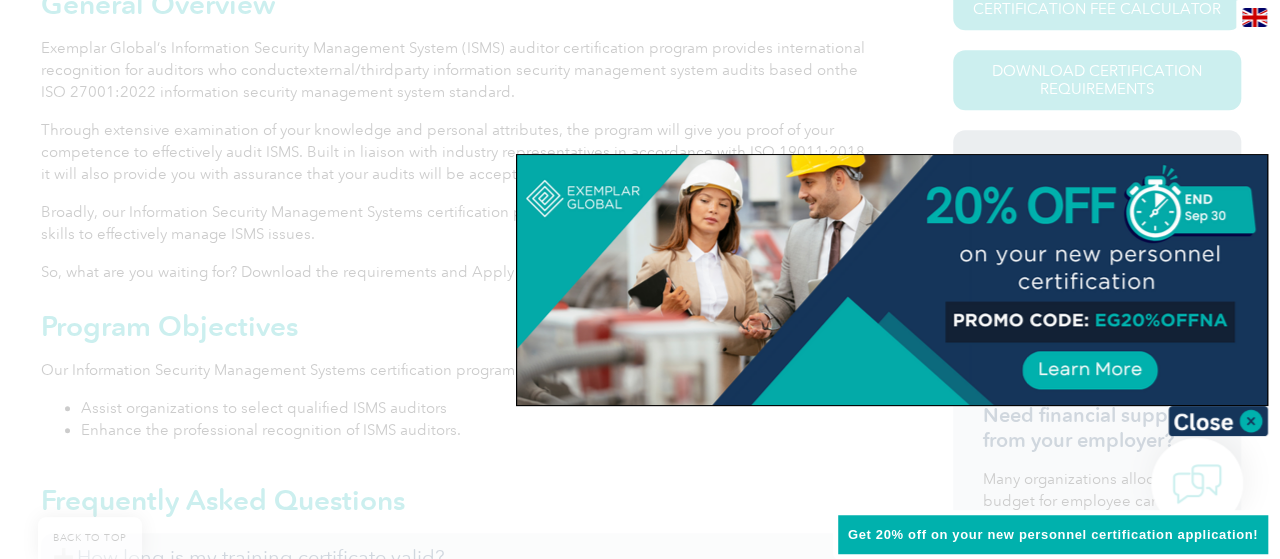 scroll, scrollTop: 520, scrollLeft: 0, axis: vertical 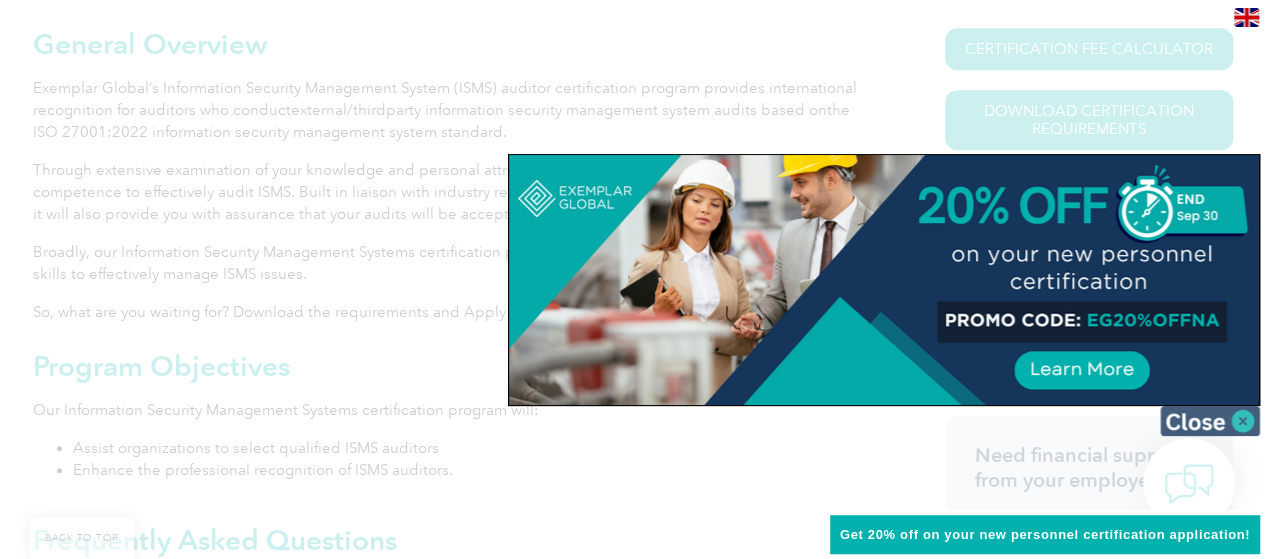 click at bounding box center [1210, 421] 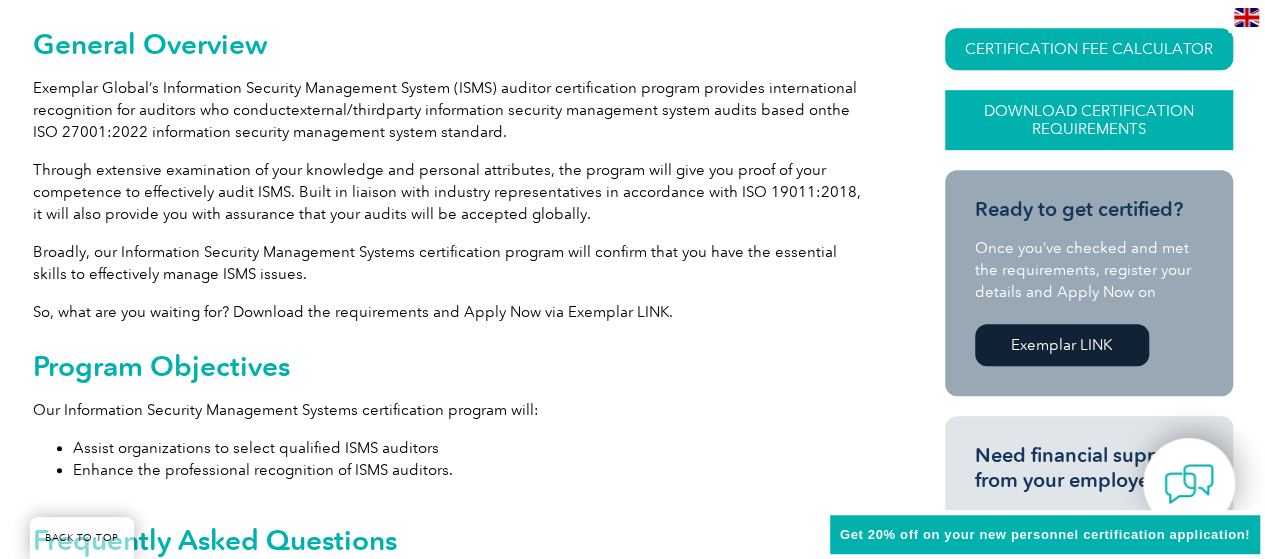 click on "Download Certification Requirements" at bounding box center (1089, 120) 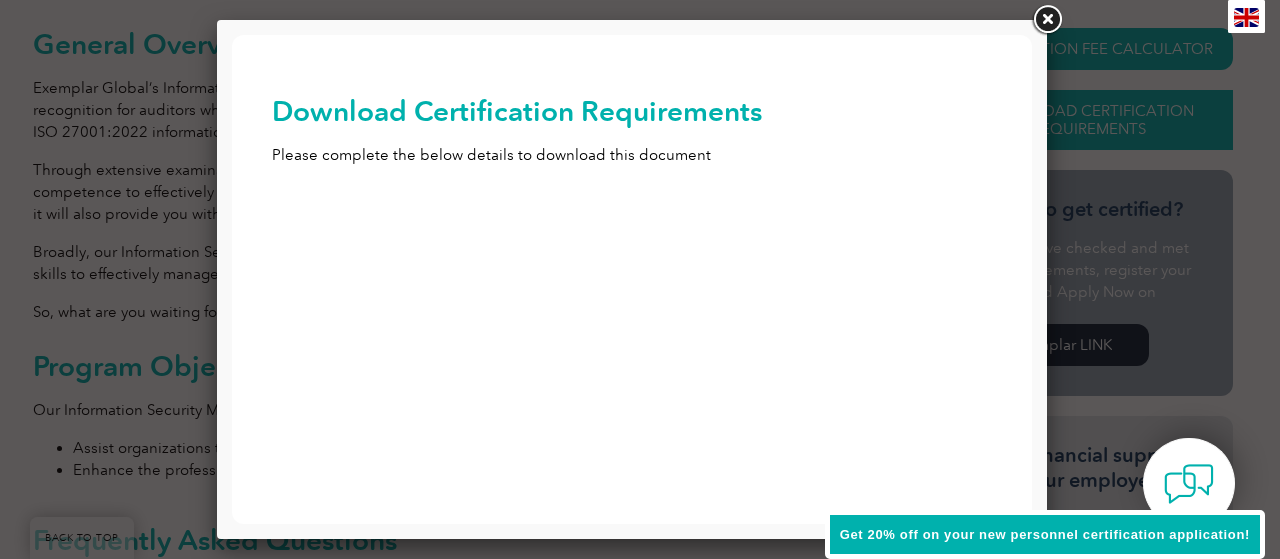 scroll, scrollTop: 0, scrollLeft: 0, axis: both 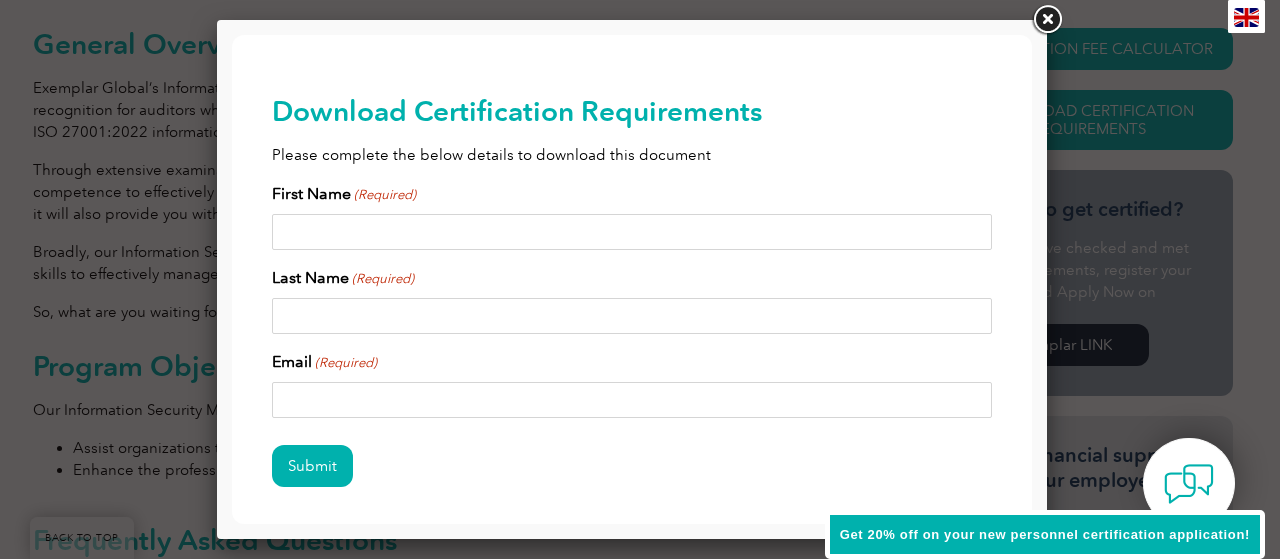 click on "First Name (Required)" at bounding box center (632, 232) 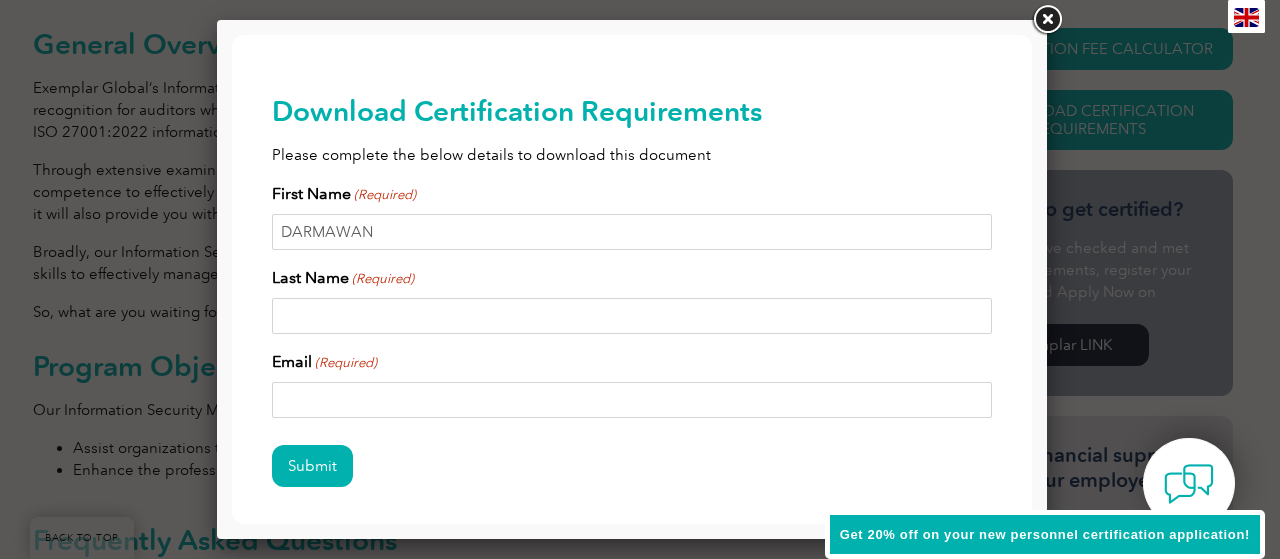 type on "SUBUH" 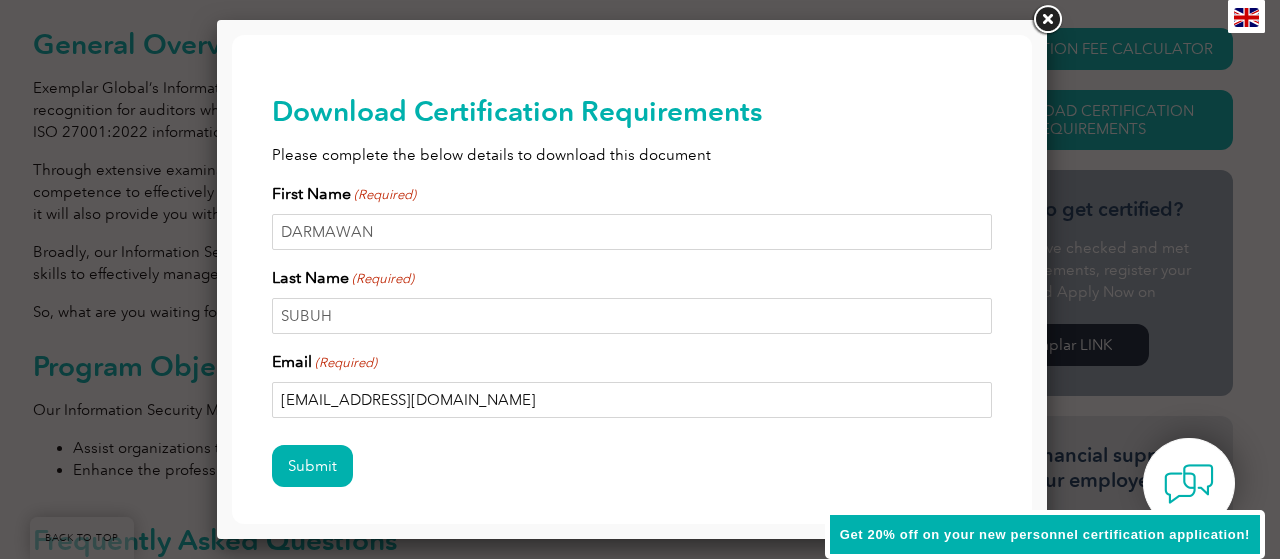 drag, startPoint x: 573, startPoint y: 413, endPoint x: 246, endPoint y: 395, distance: 327.49503 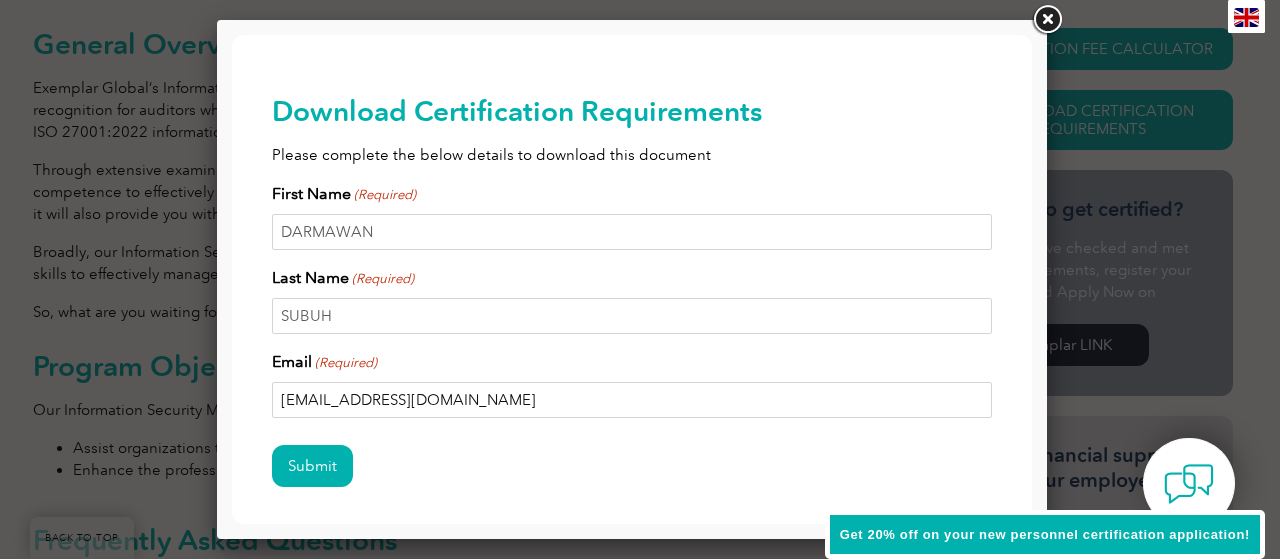 type on "[EMAIL_ADDRESS][DOMAIN_NAME]" 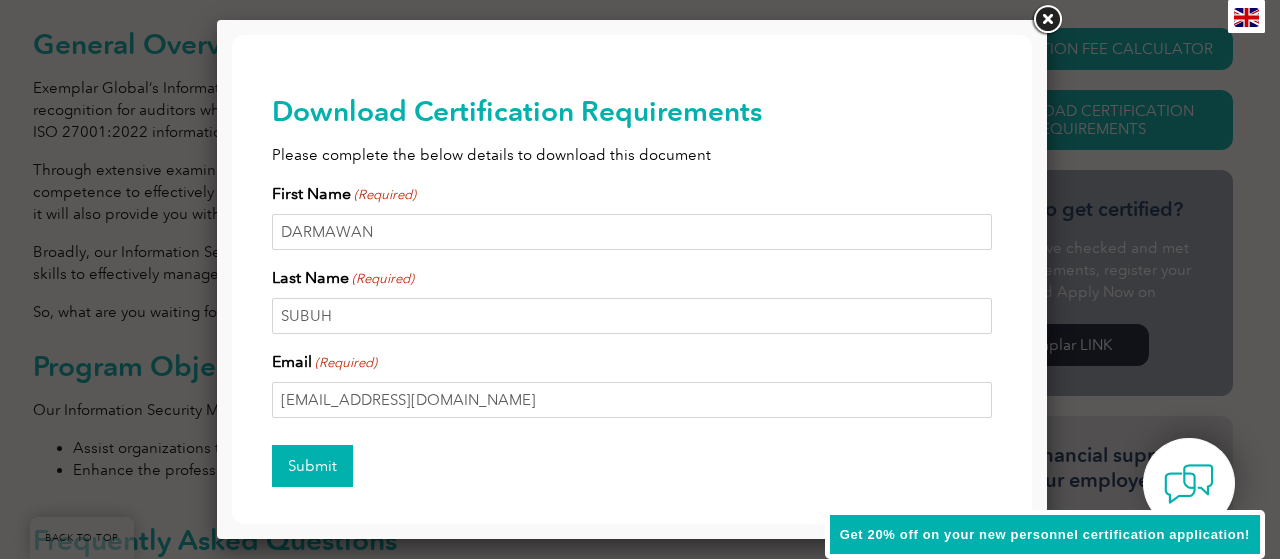 click on "Submit" at bounding box center (312, 466) 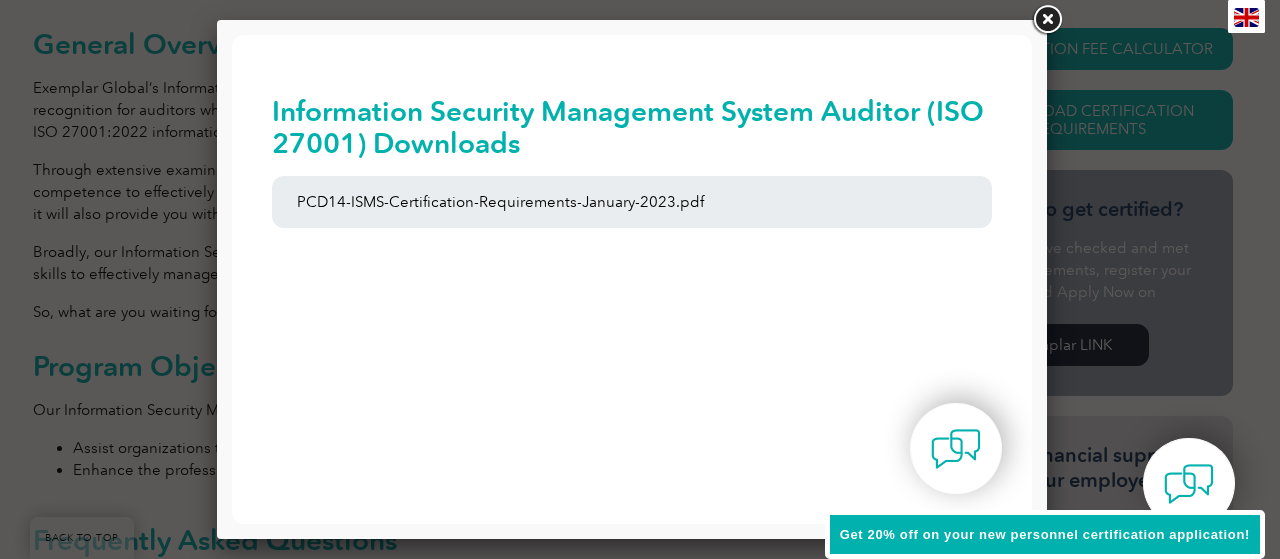 scroll, scrollTop: 0, scrollLeft: 0, axis: both 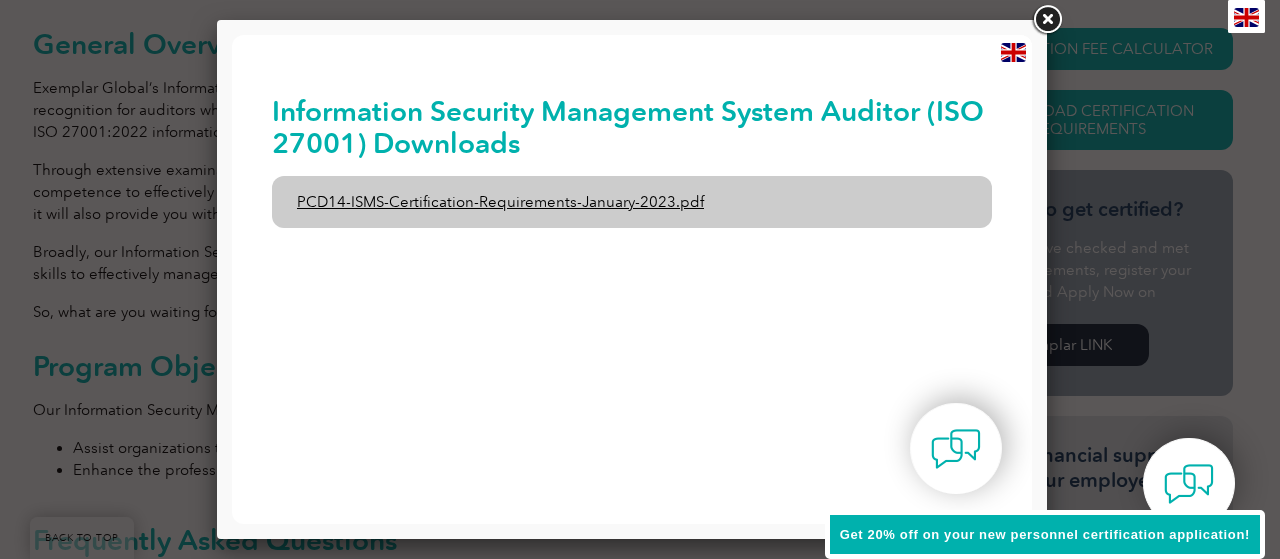 click on "PCD14-ISMS-Certification-Requirements-January-2023.pdf" at bounding box center (632, 202) 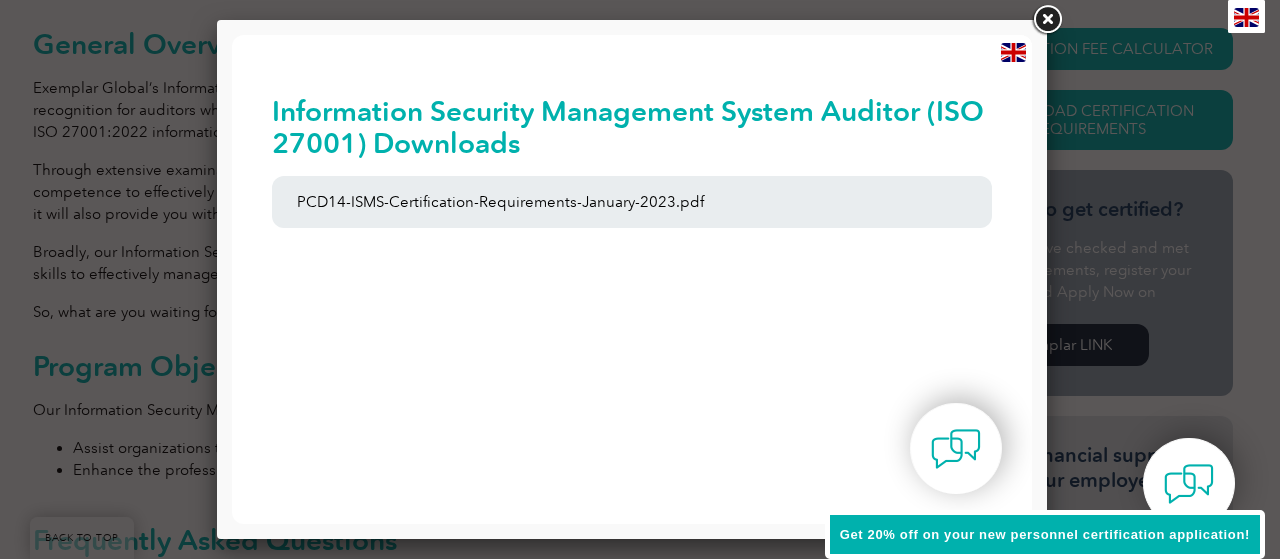 click at bounding box center [1047, 20] 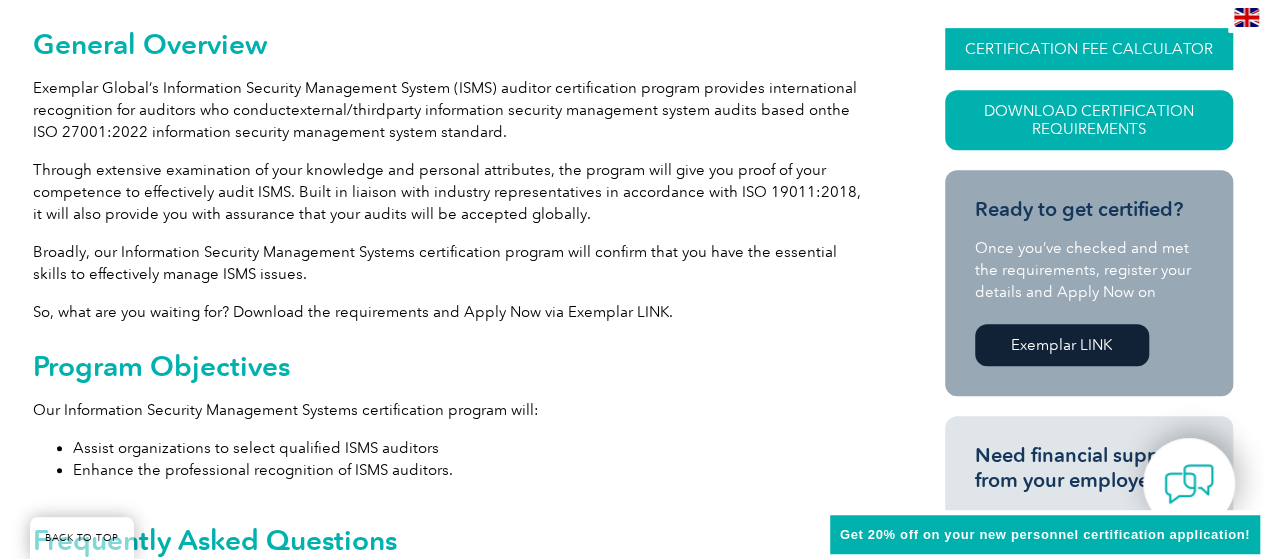 click on "CERTIFICATION FEE CALCULATOR" at bounding box center [1089, 49] 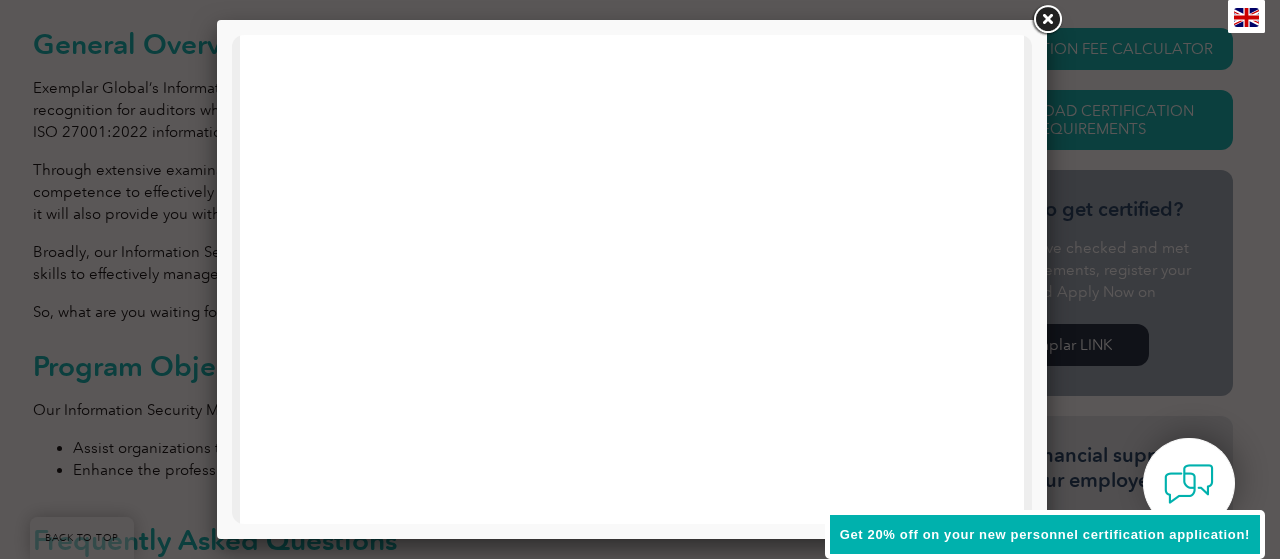scroll, scrollTop: 0, scrollLeft: 0, axis: both 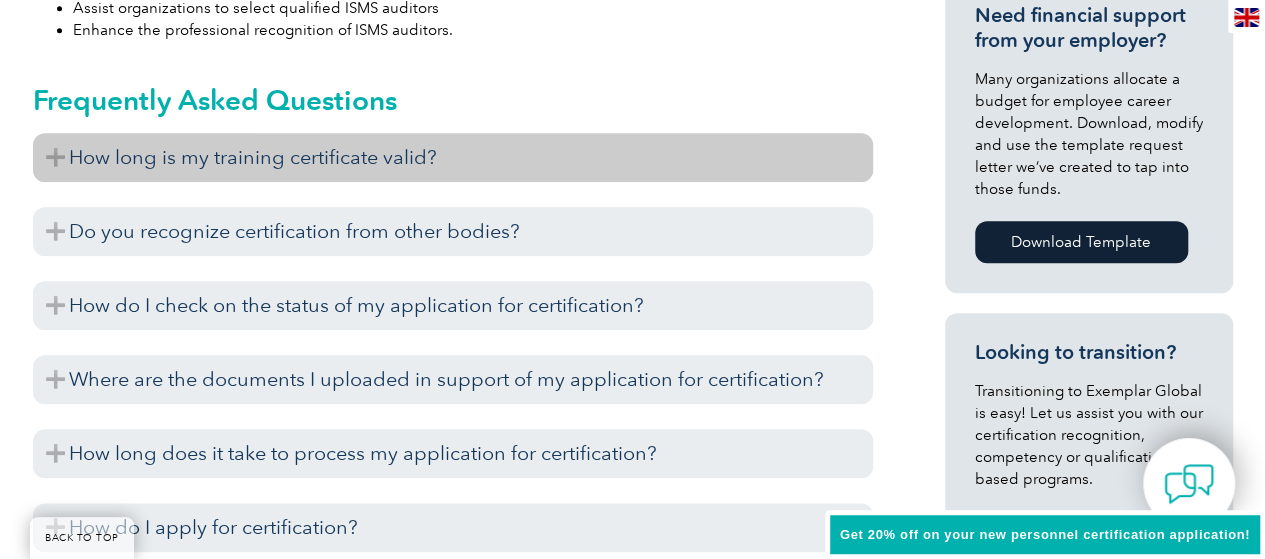 click on "How long is my training certificate valid?" at bounding box center [453, 157] 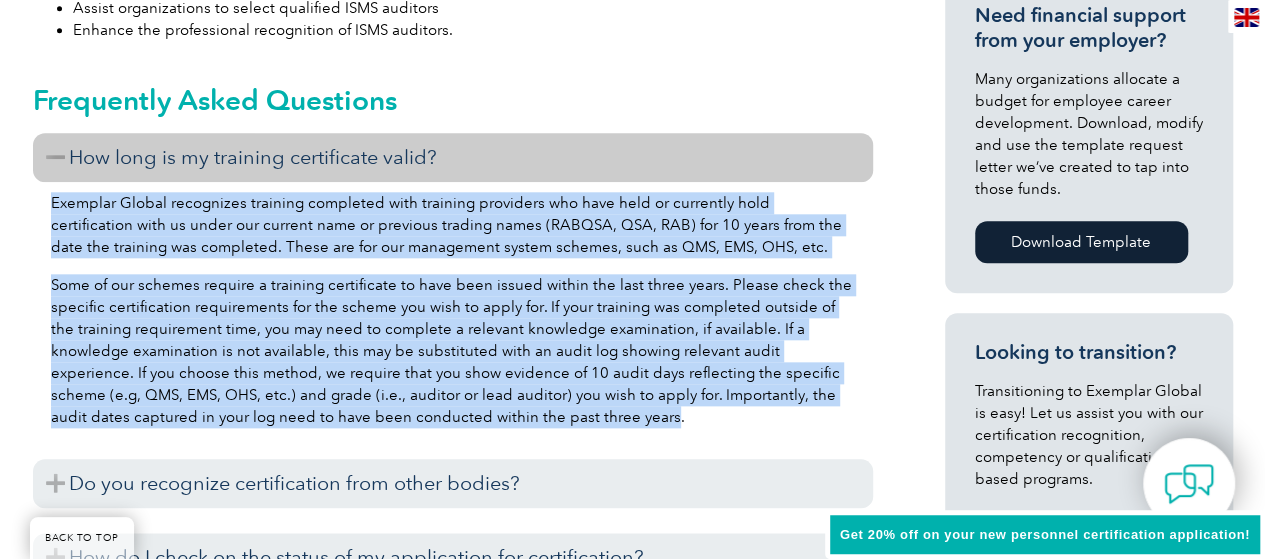 drag, startPoint x: 52, startPoint y: 201, endPoint x: 500, endPoint y: 408, distance: 493.5109 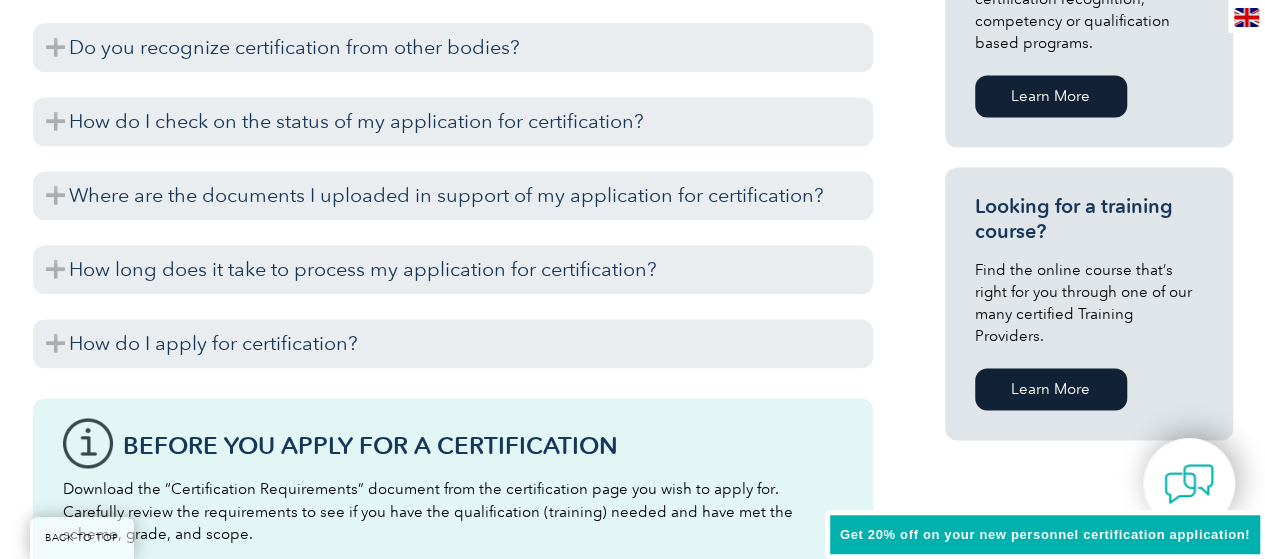 scroll, scrollTop: 1400, scrollLeft: 0, axis: vertical 